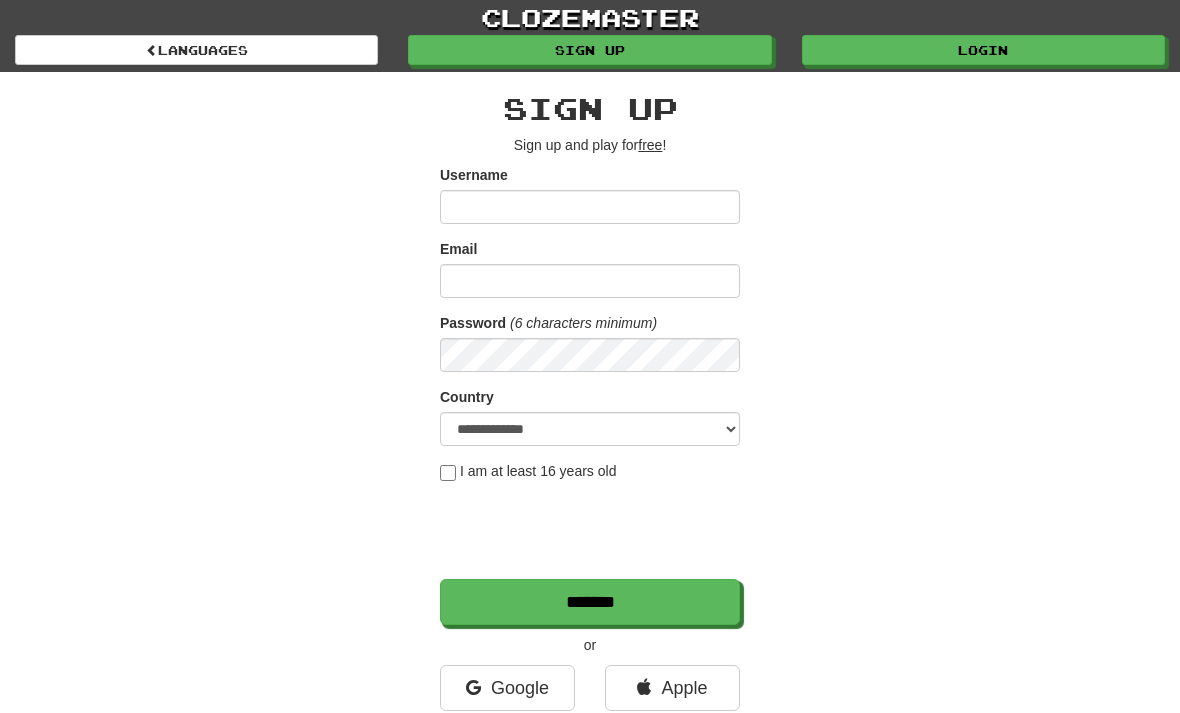 scroll, scrollTop: 0, scrollLeft: 0, axis: both 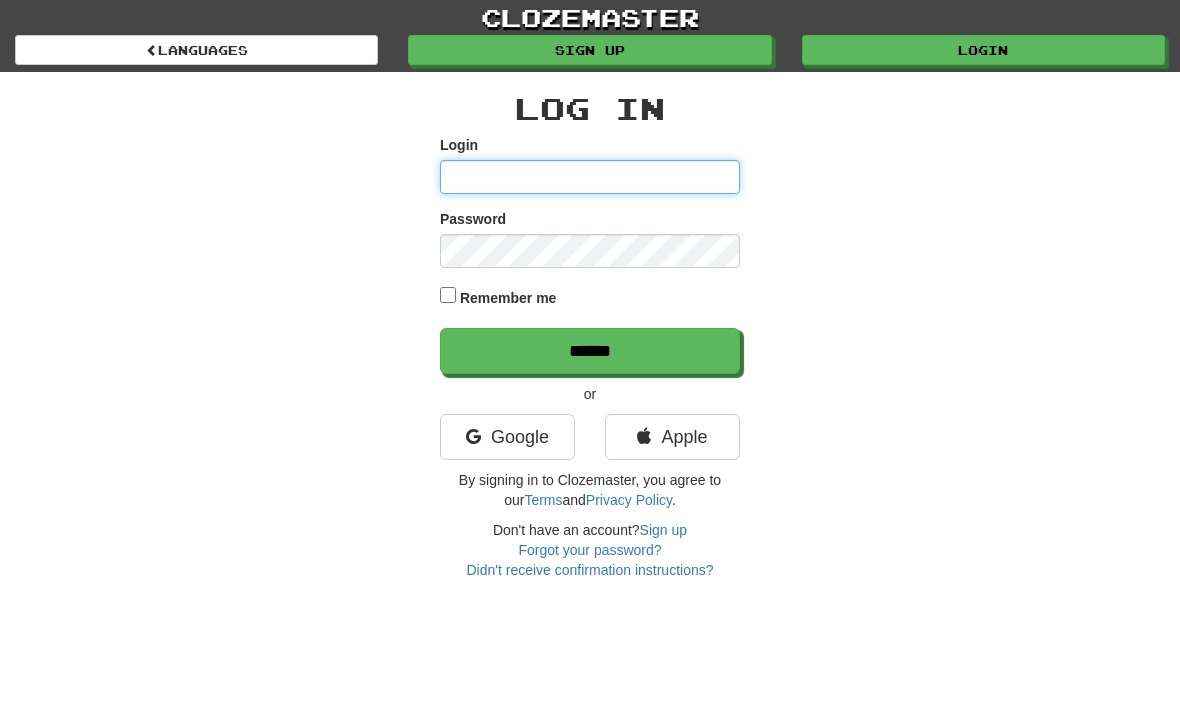 click on "Login" at bounding box center (590, 177) 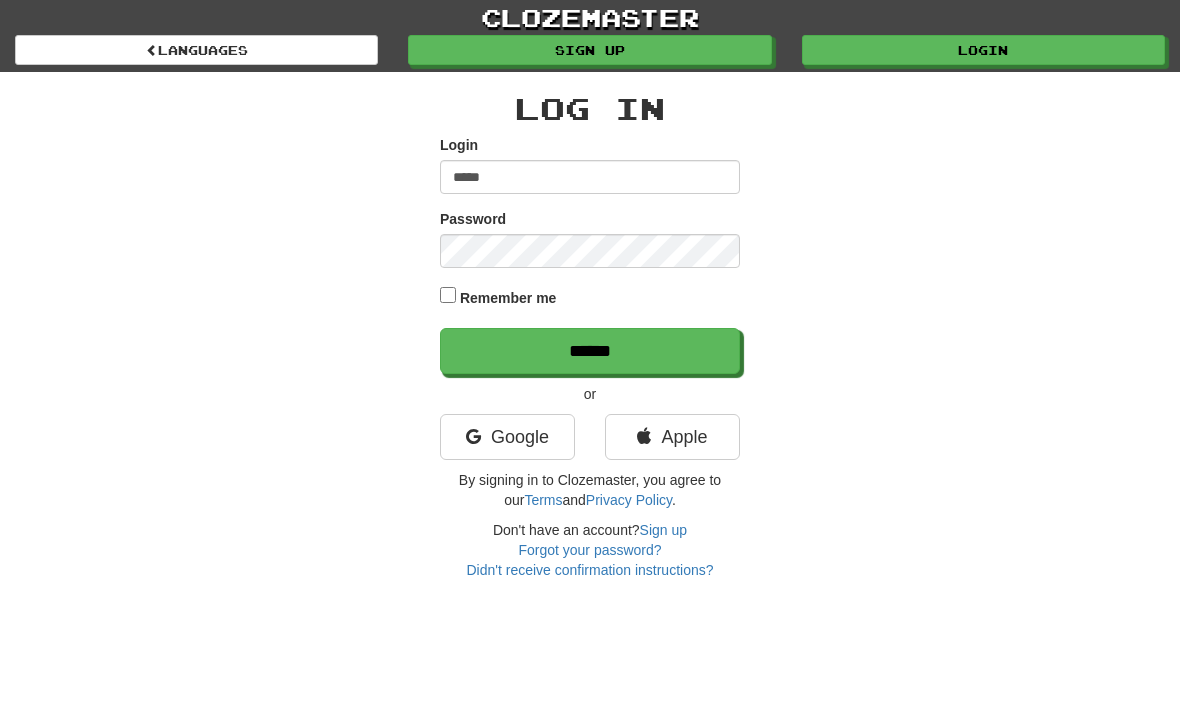 click on "******" at bounding box center [590, 351] 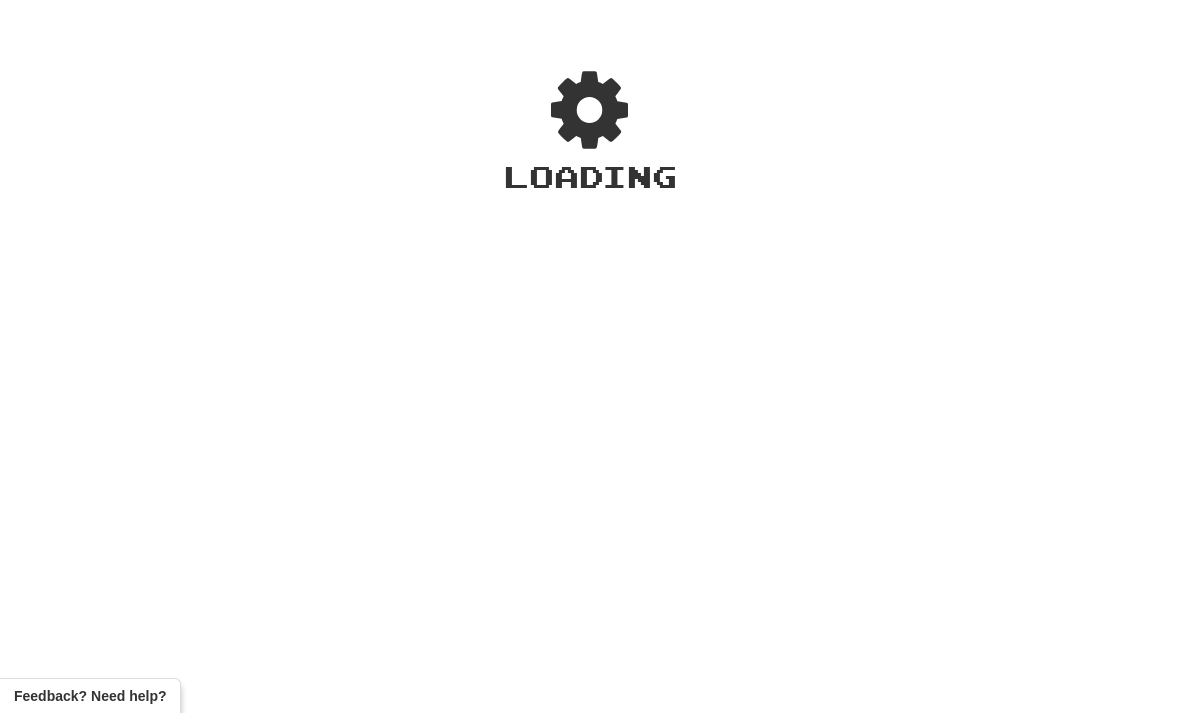 scroll, scrollTop: 0, scrollLeft: 0, axis: both 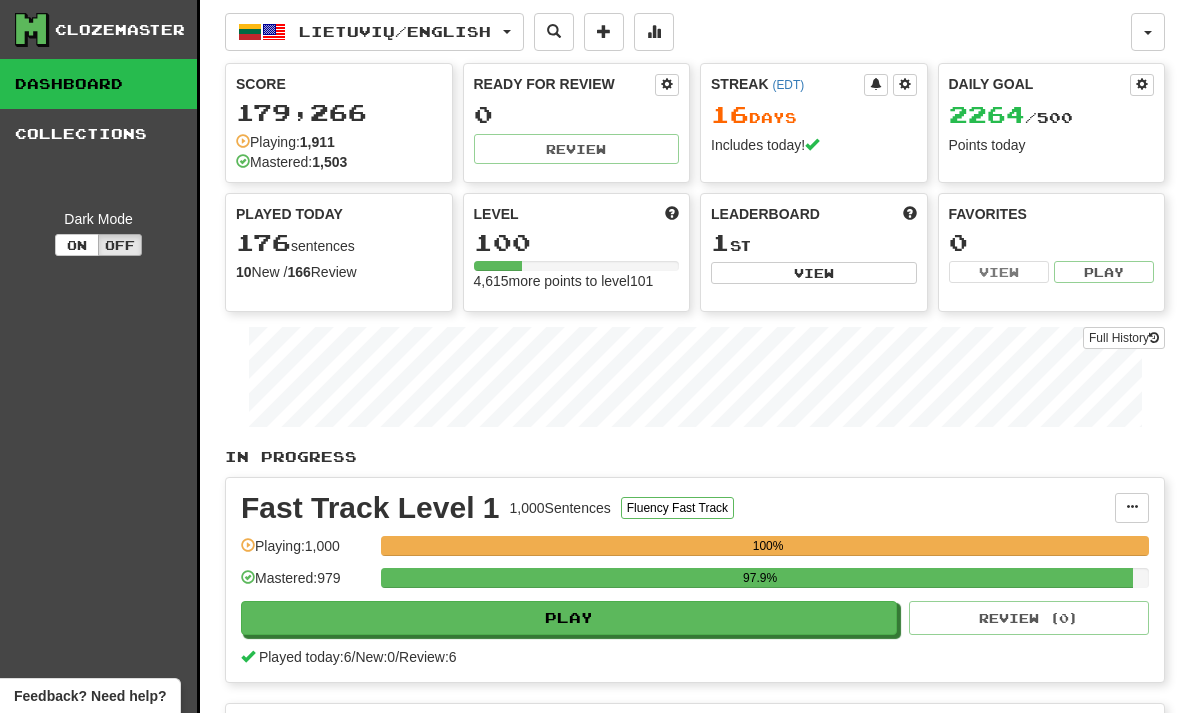 click on "View" 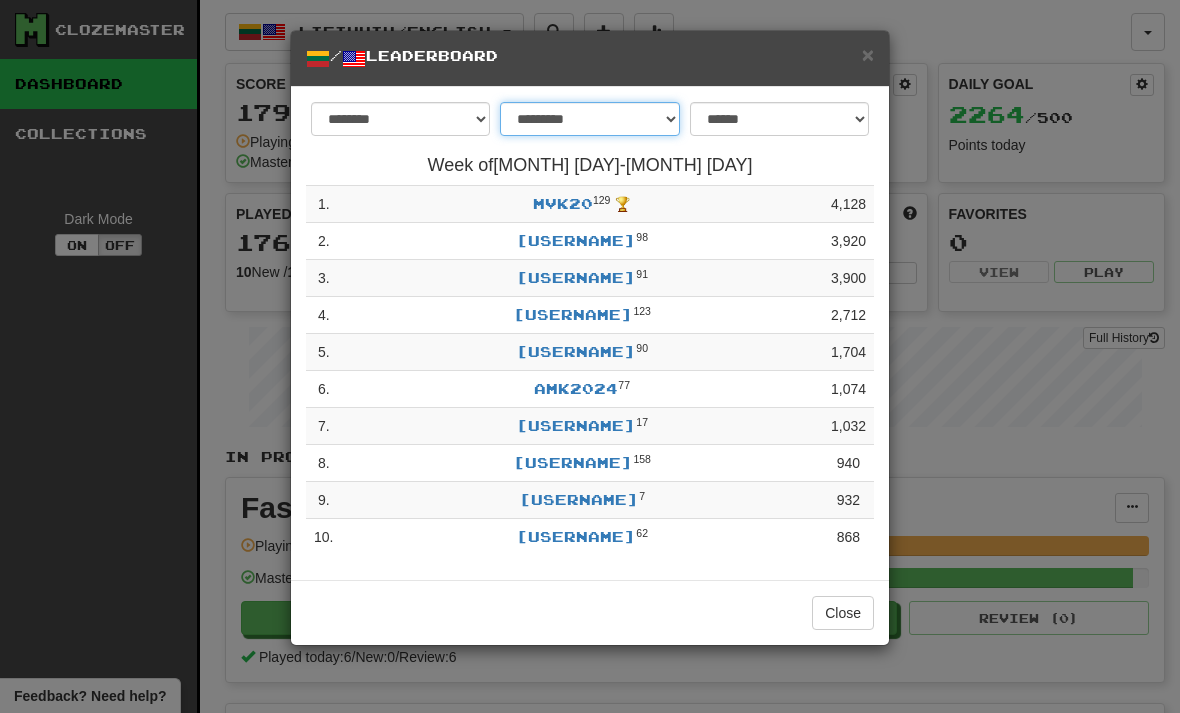 click on "**********" at bounding box center (589, 119) 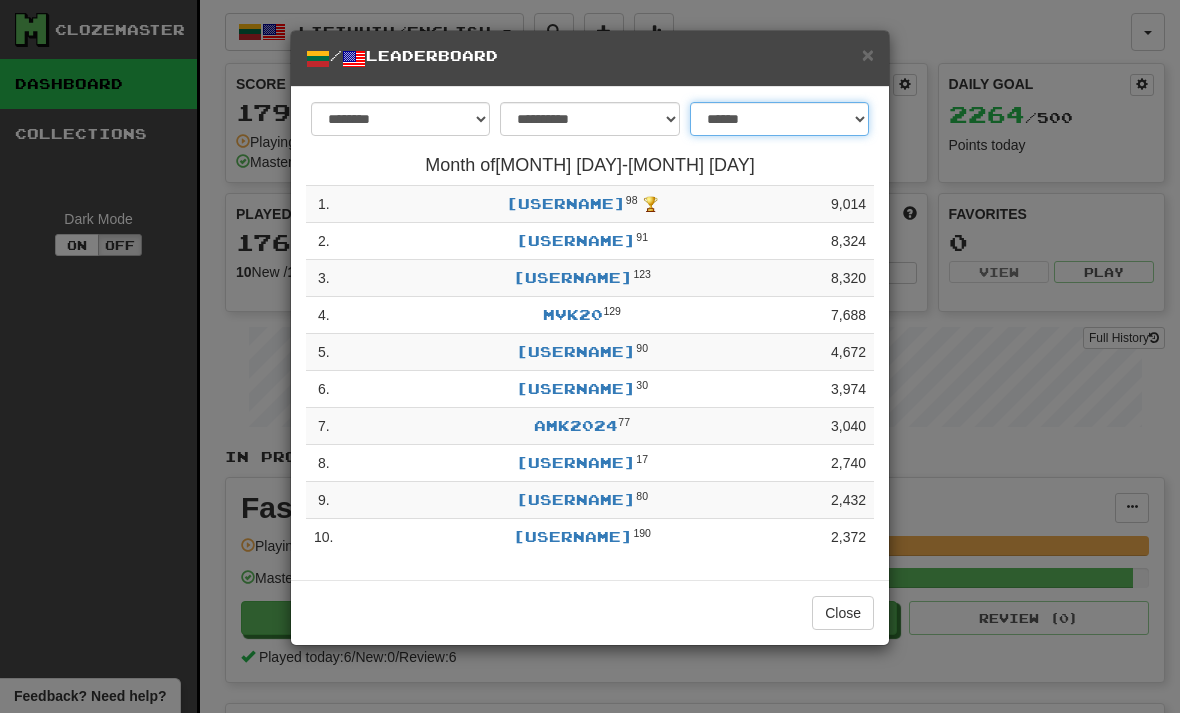 click on "**********" at bounding box center (779, 119) 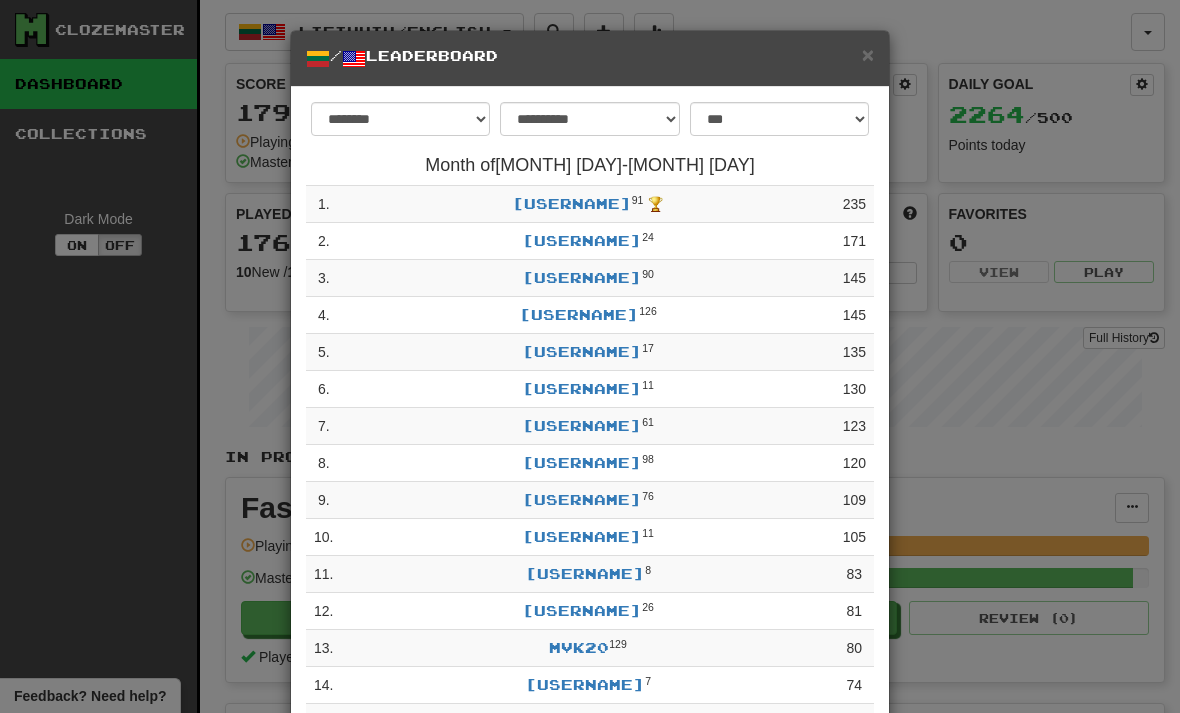 scroll, scrollTop: 0, scrollLeft: 0, axis: both 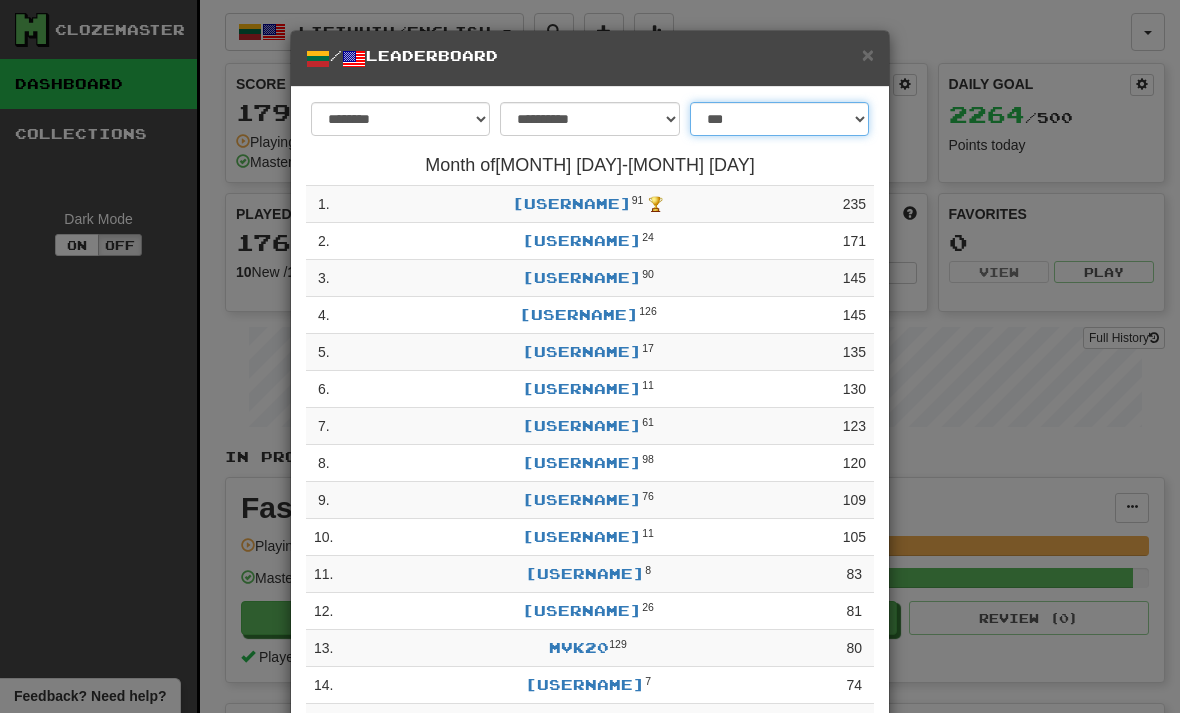 click on "**********" at bounding box center [779, 119] 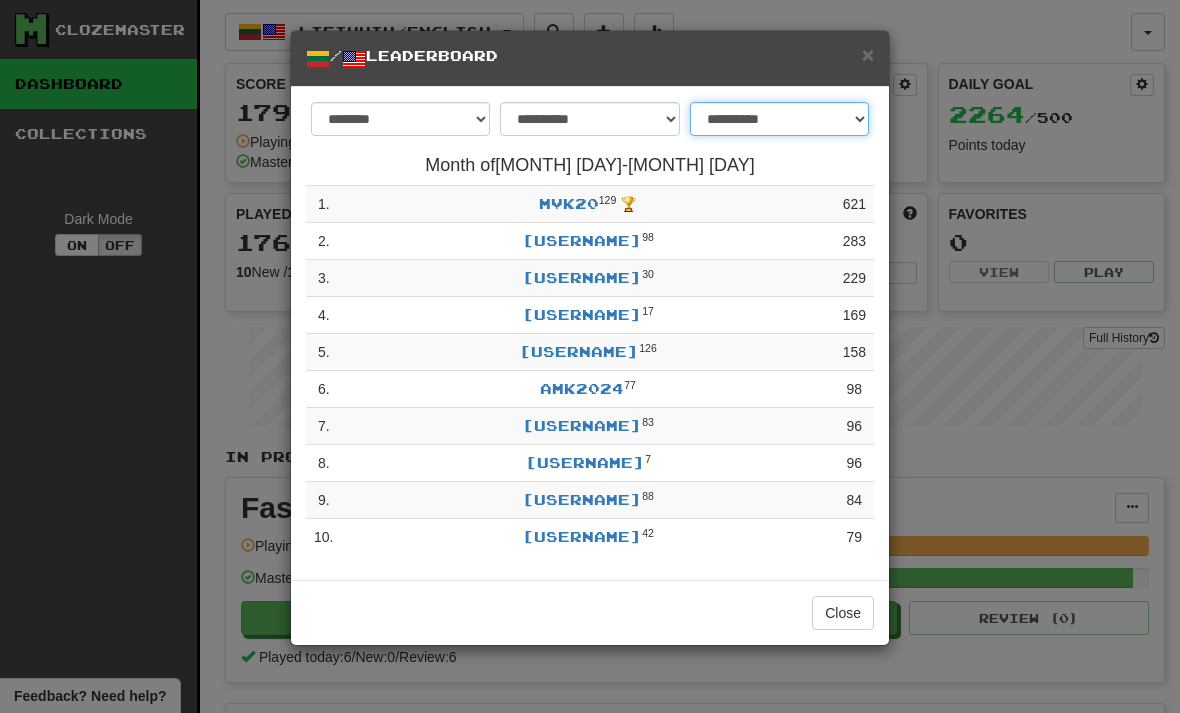 click on "**********" at bounding box center (779, 119) 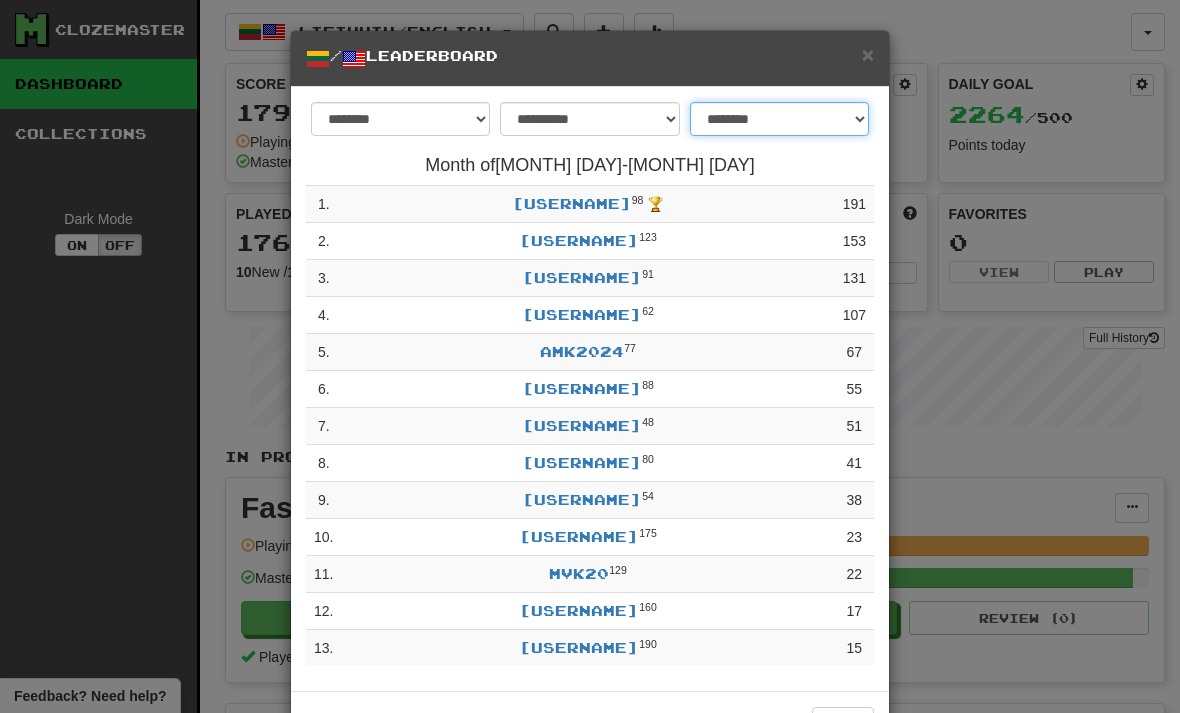 click on "**********" at bounding box center [779, 119] 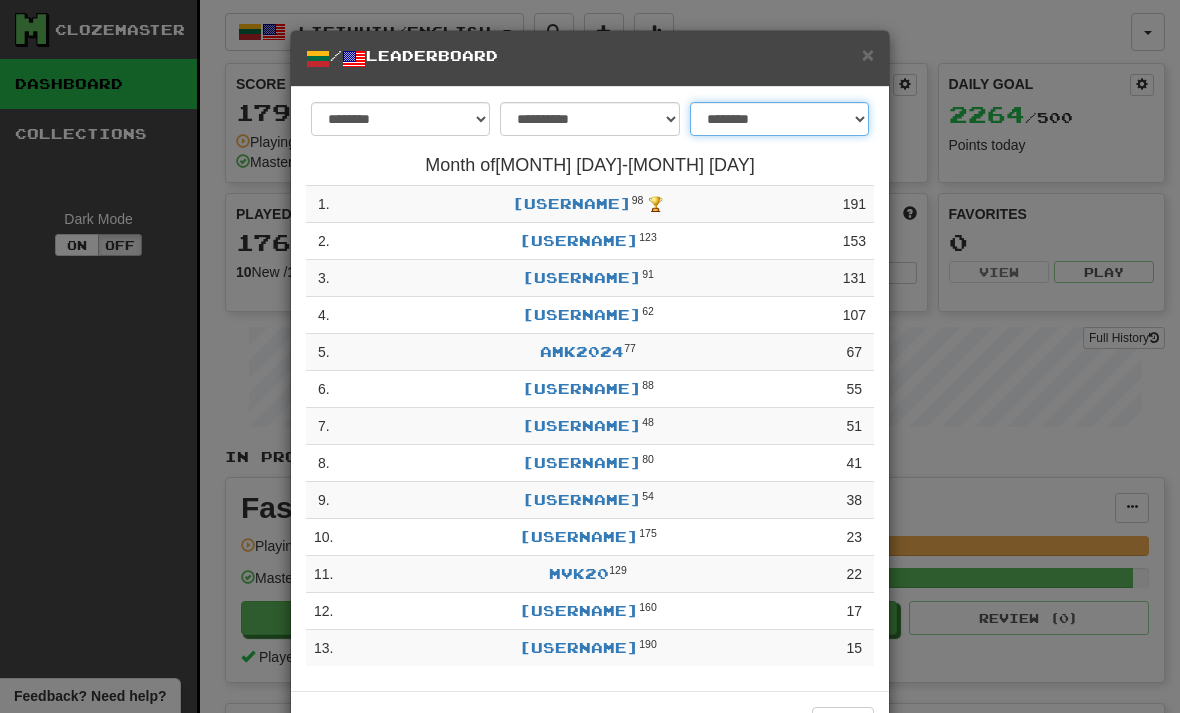 click on "**********" at bounding box center (779, 119) 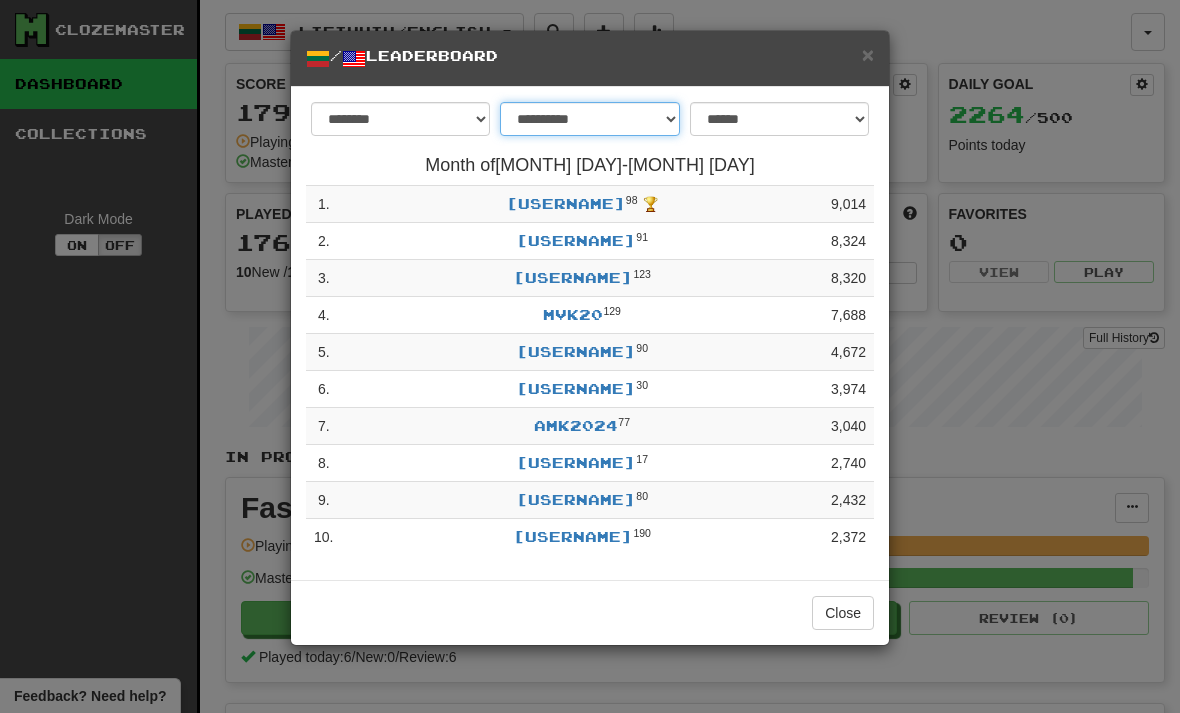 click on "**********" at bounding box center (589, 119) 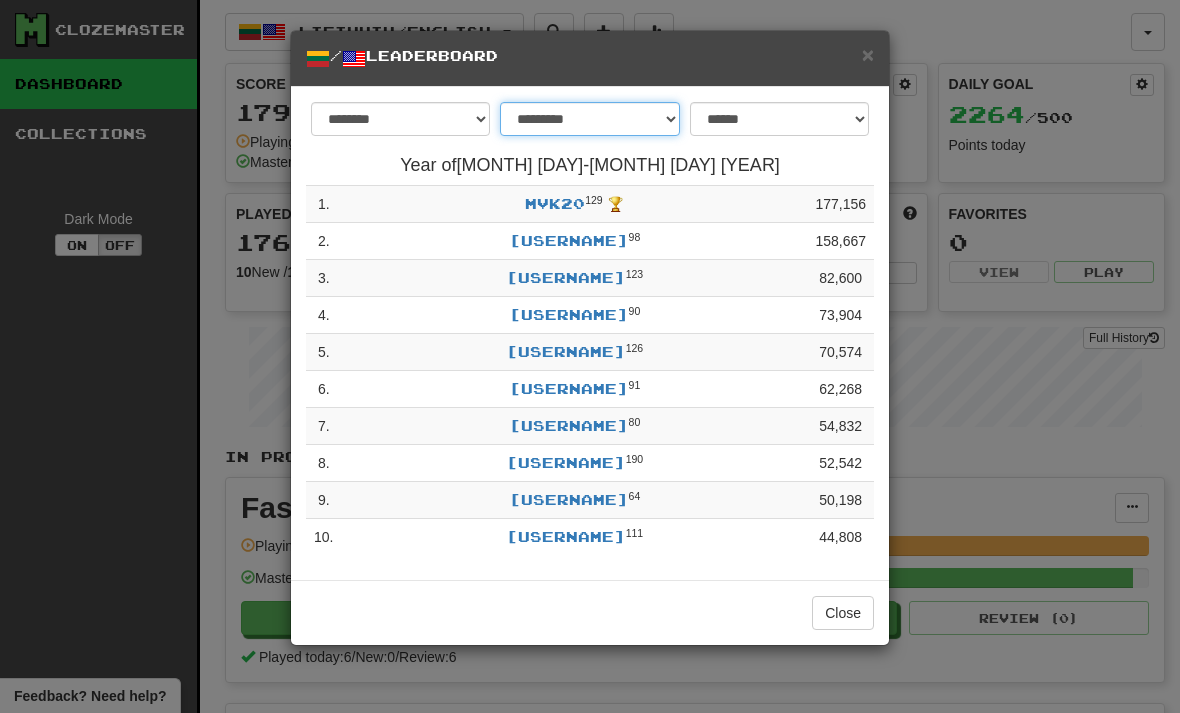 click on "**********" at bounding box center (589, 119) 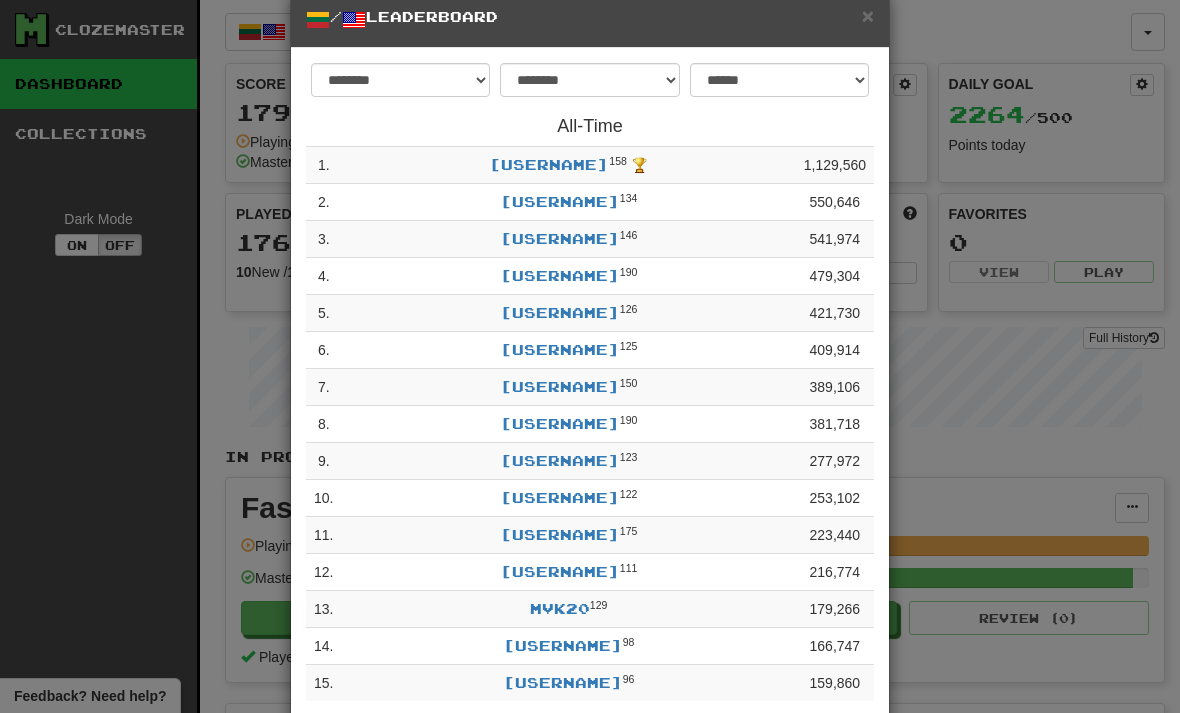 scroll, scrollTop: 25, scrollLeft: 0, axis: vertical 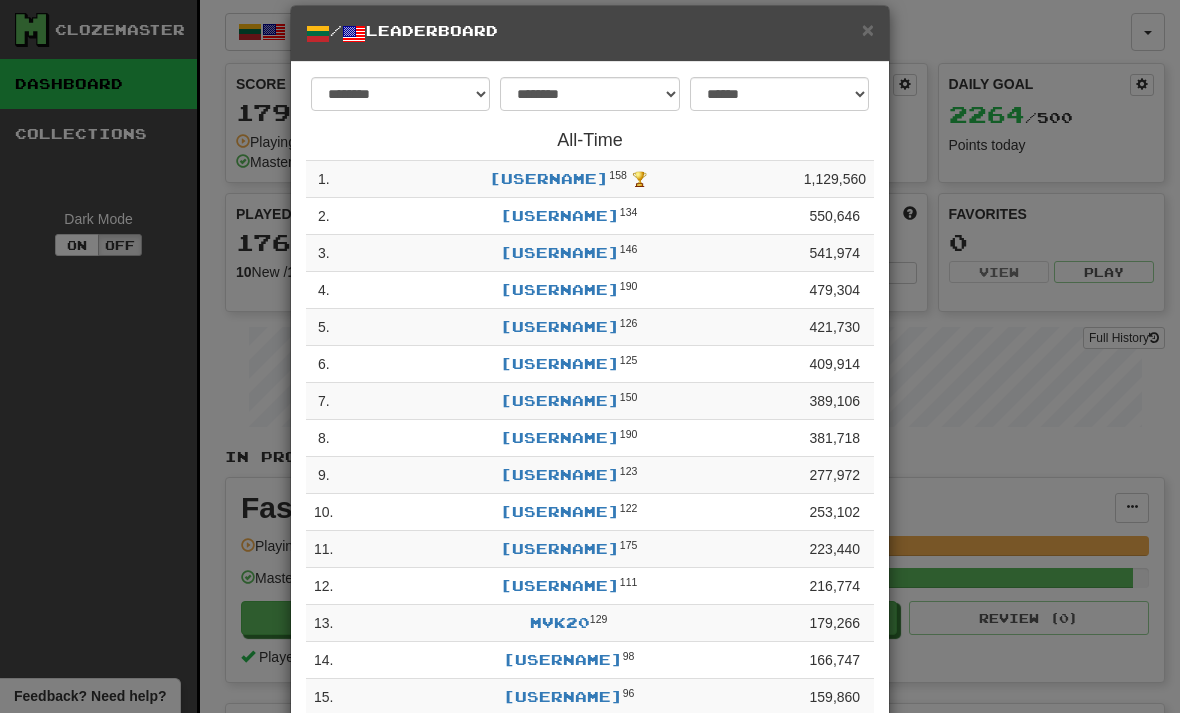 click on "/   Leaderboard" at bounding box center (590, 33) 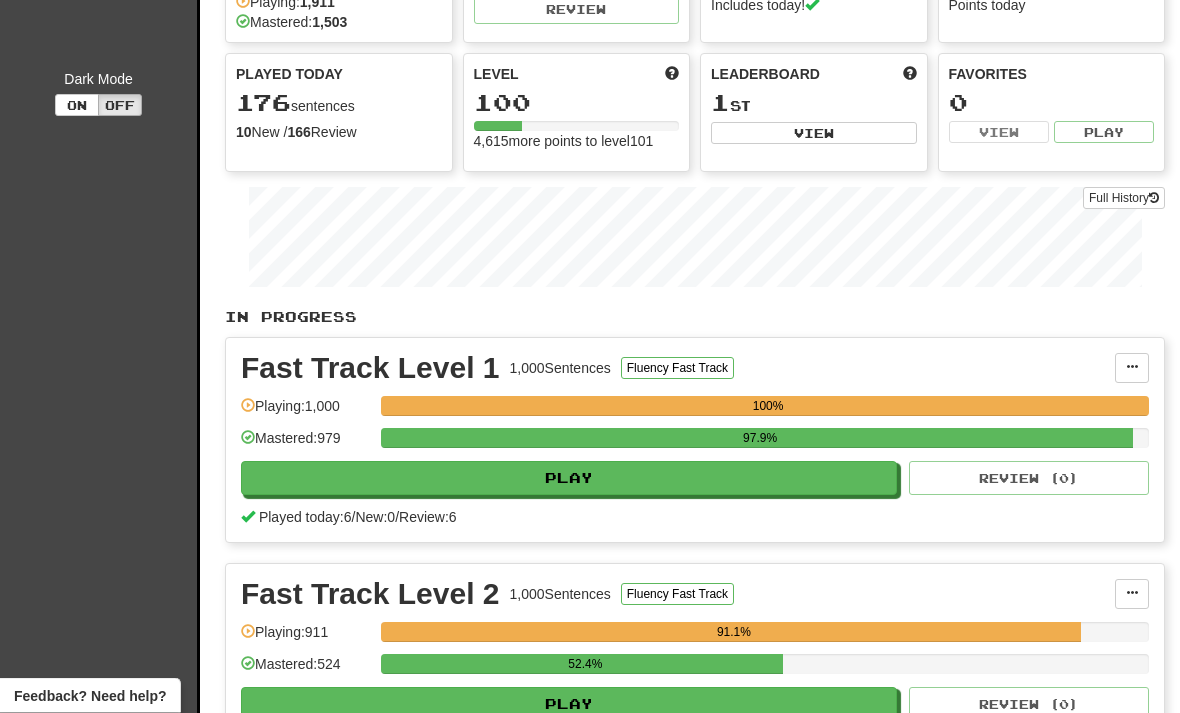 scroll, scrollTop: 0, scrollLeft: 0, axis: both 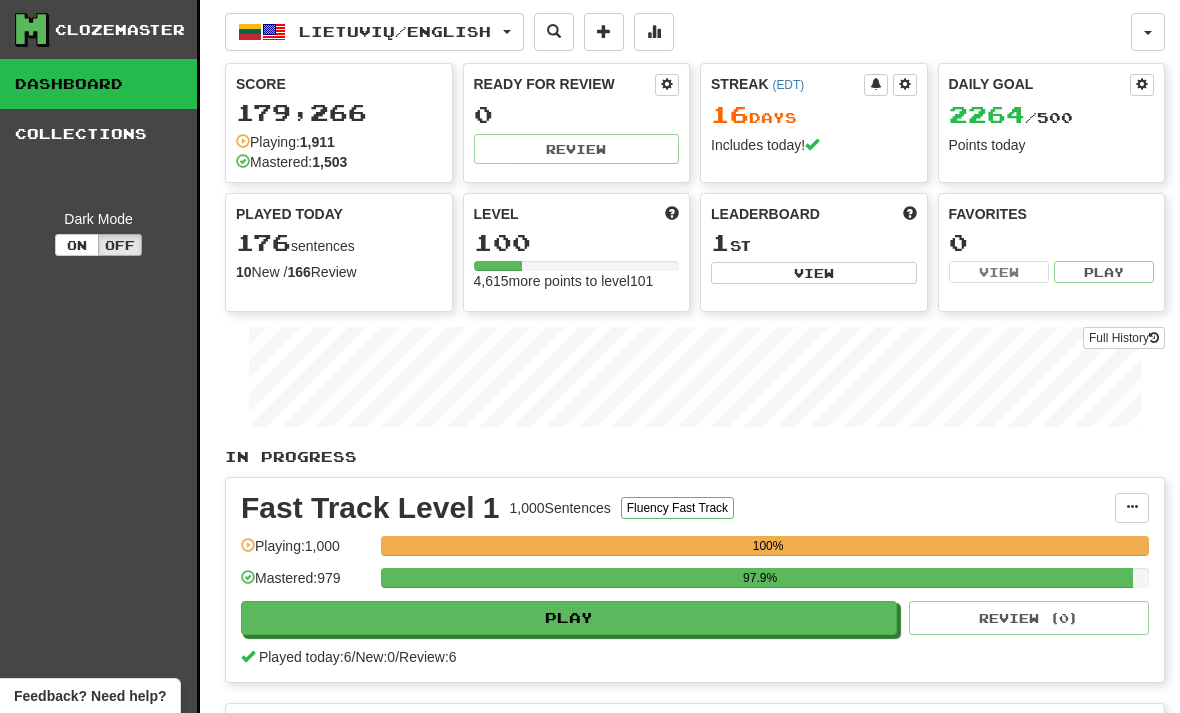 click 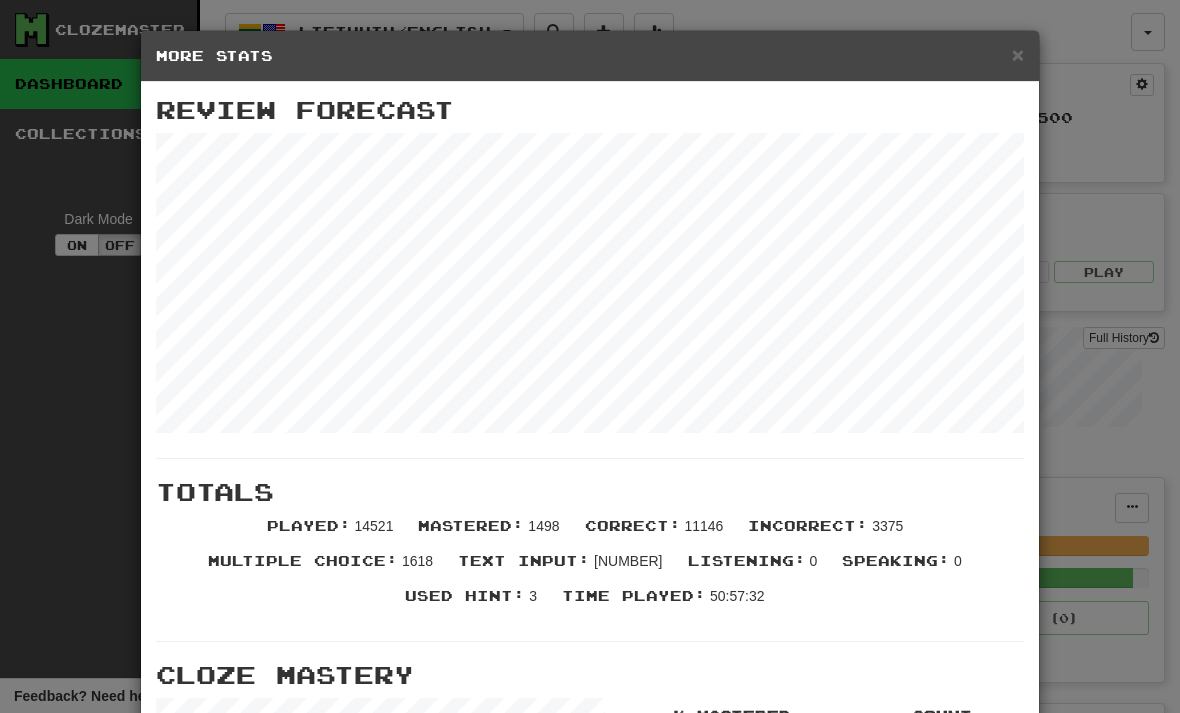 click on "×" at bounding box center (1018, 54) 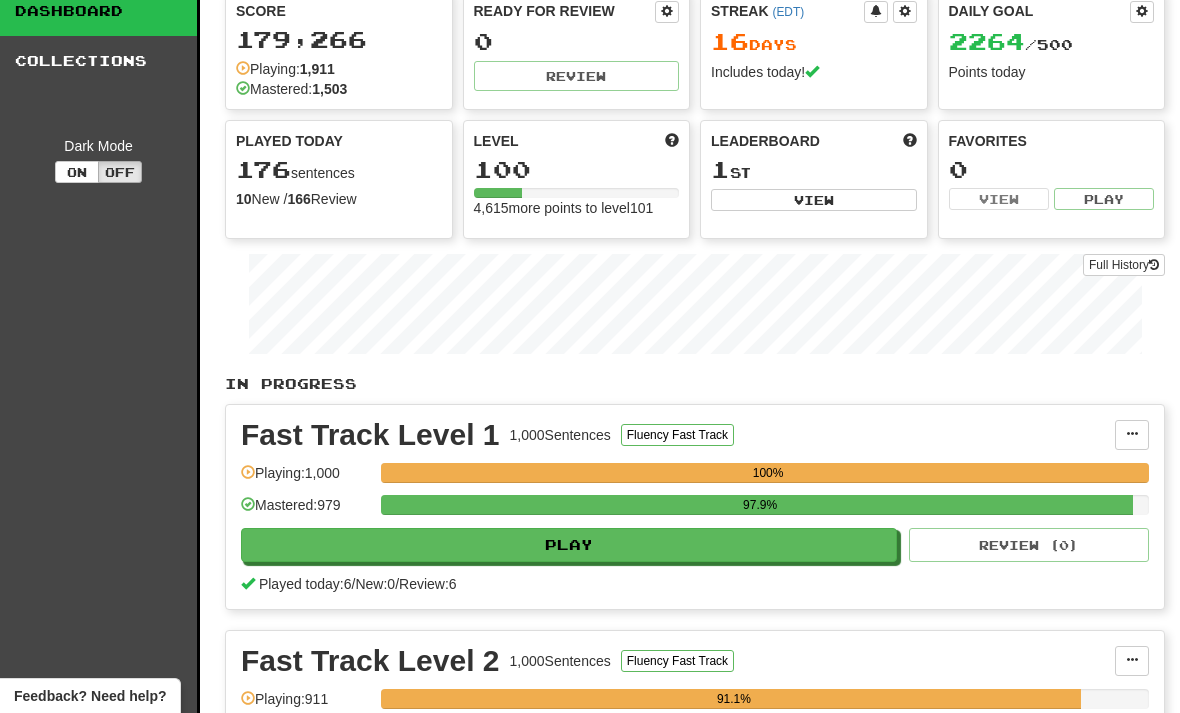 scroll, scrollTop: 0, scrollLeft: 0, axis: both 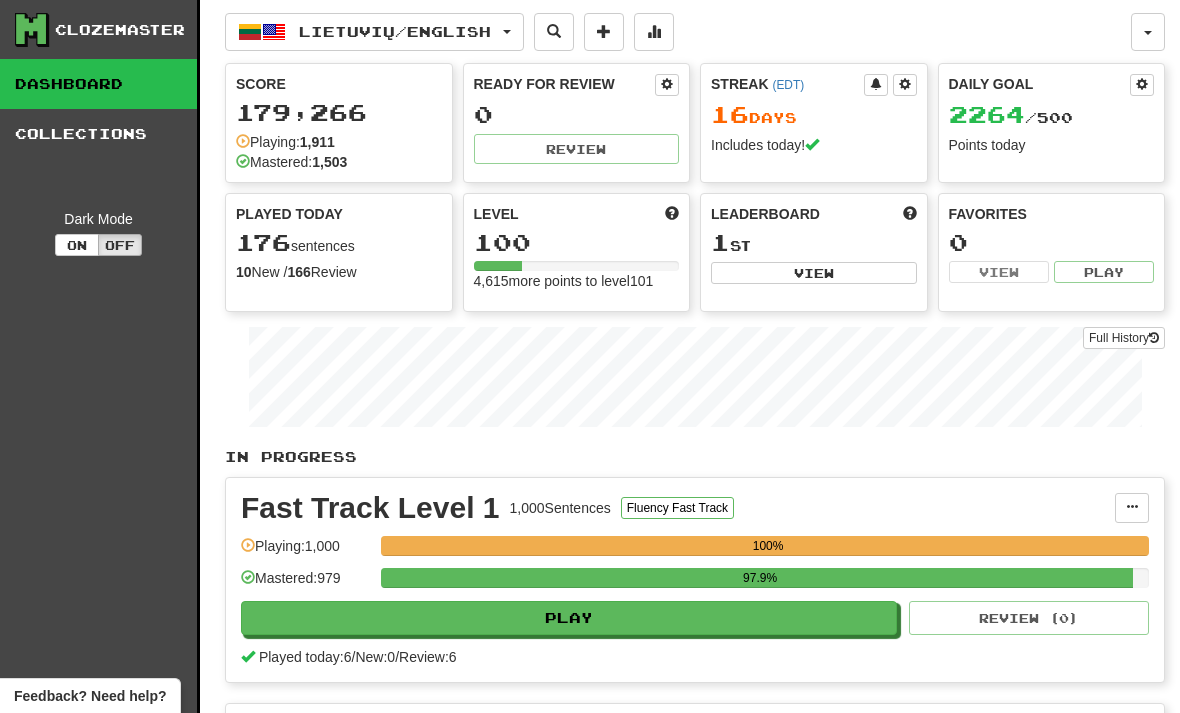 click 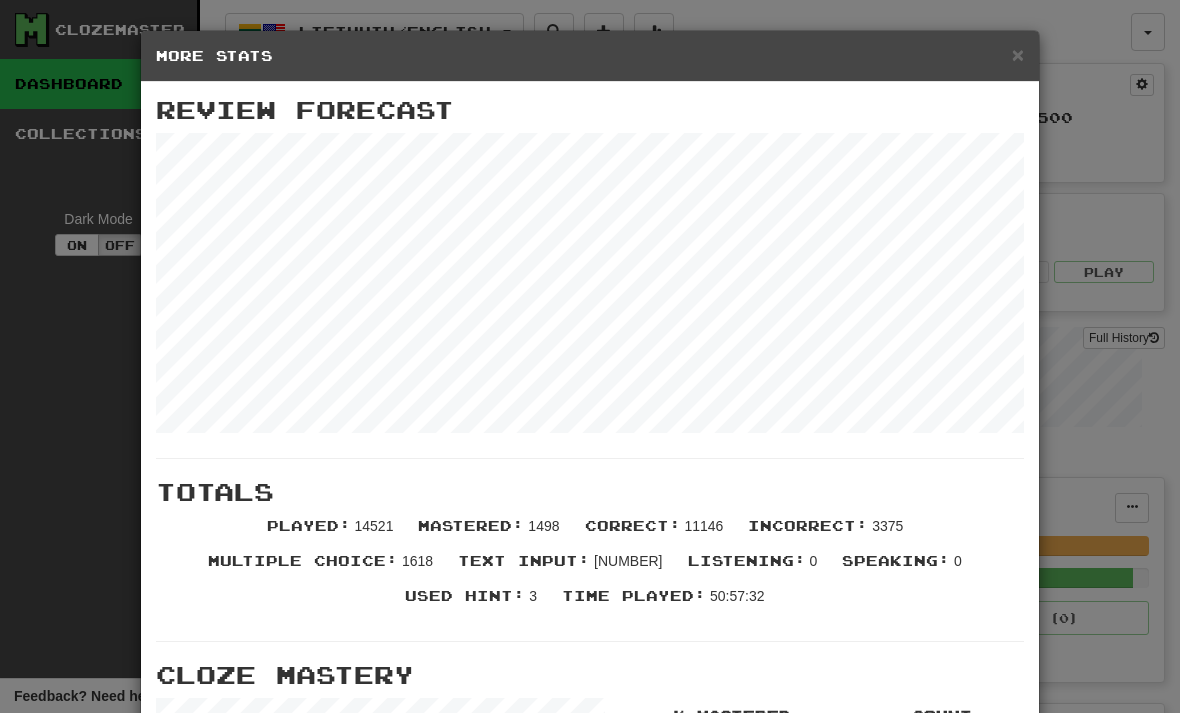 click on "×" at bounding box center [1018, 54] 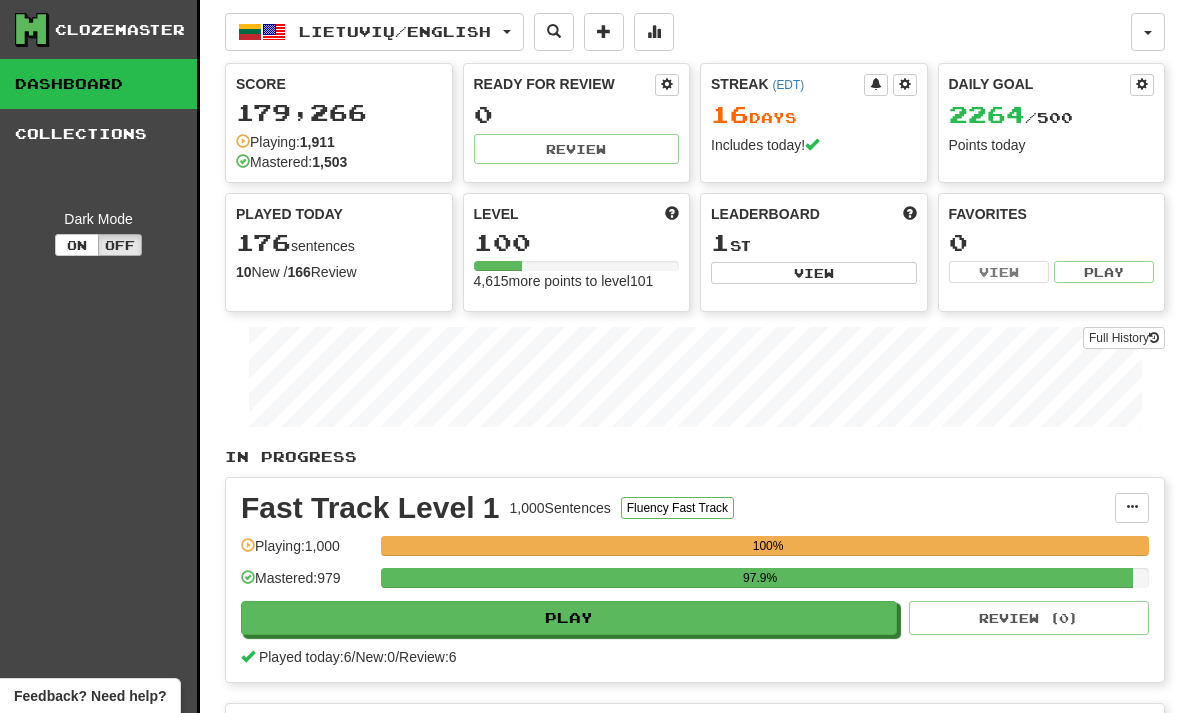 click on "View" 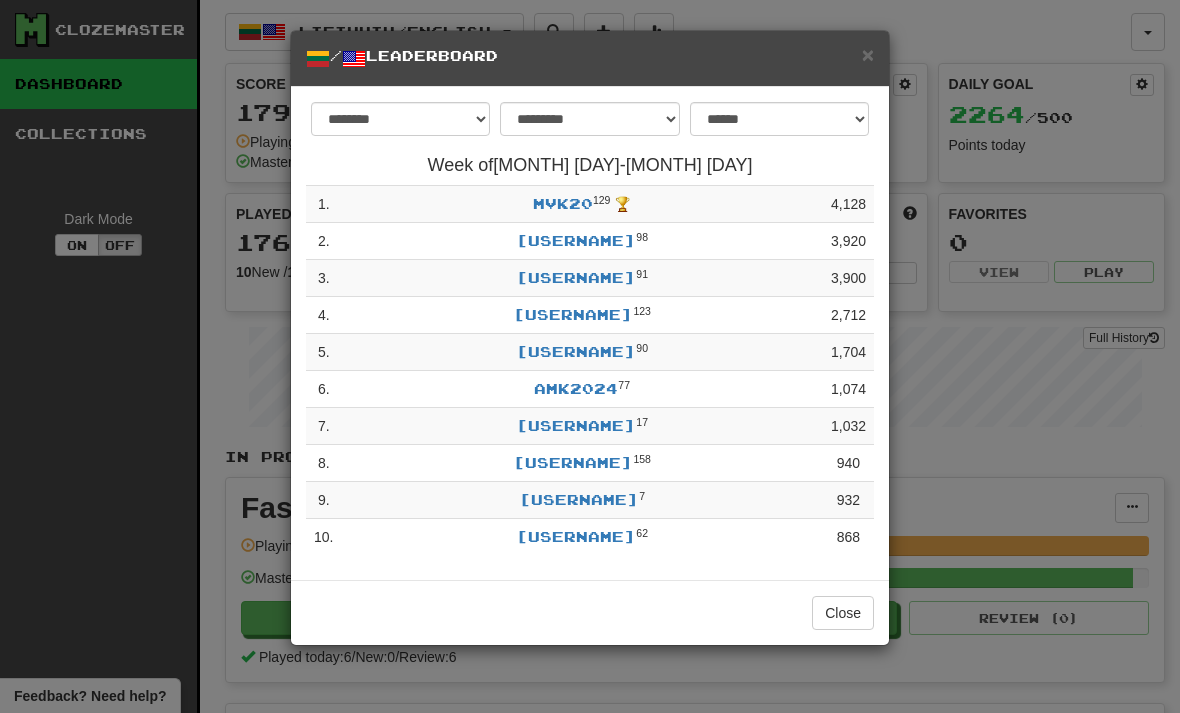 click on "Pippopluto" at bounding box center (576, 240) 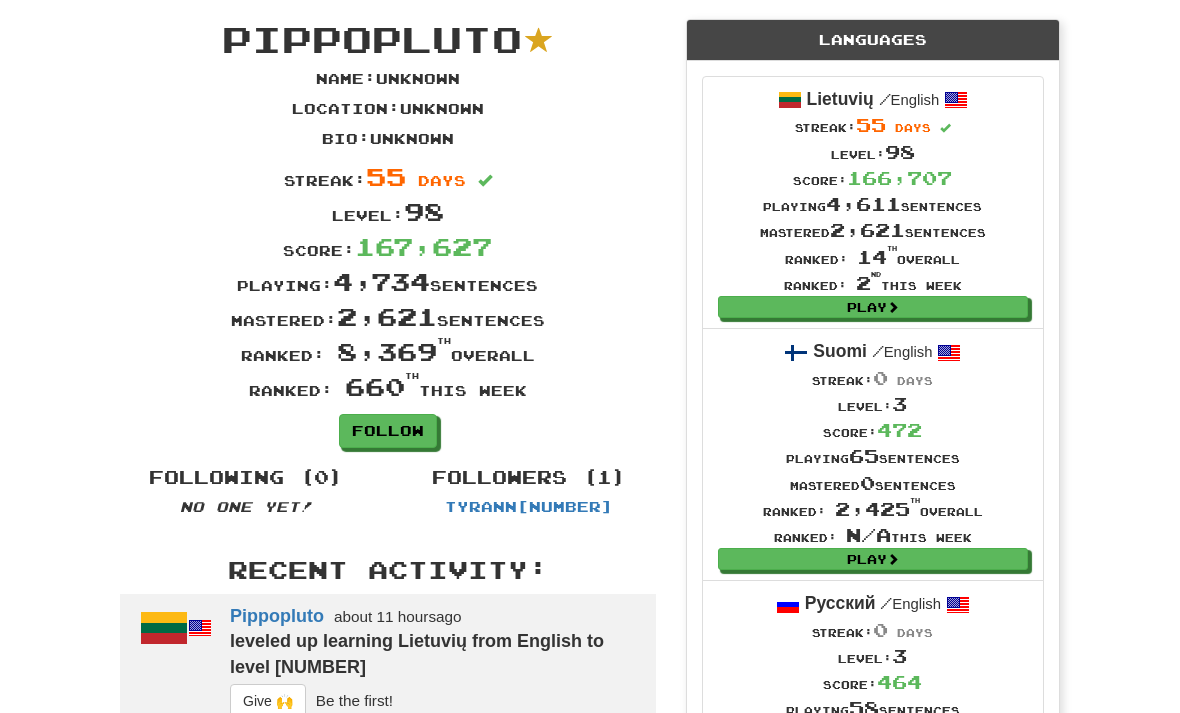 scroll, scrollTop: 0, scrollLeft: 0, axis: both 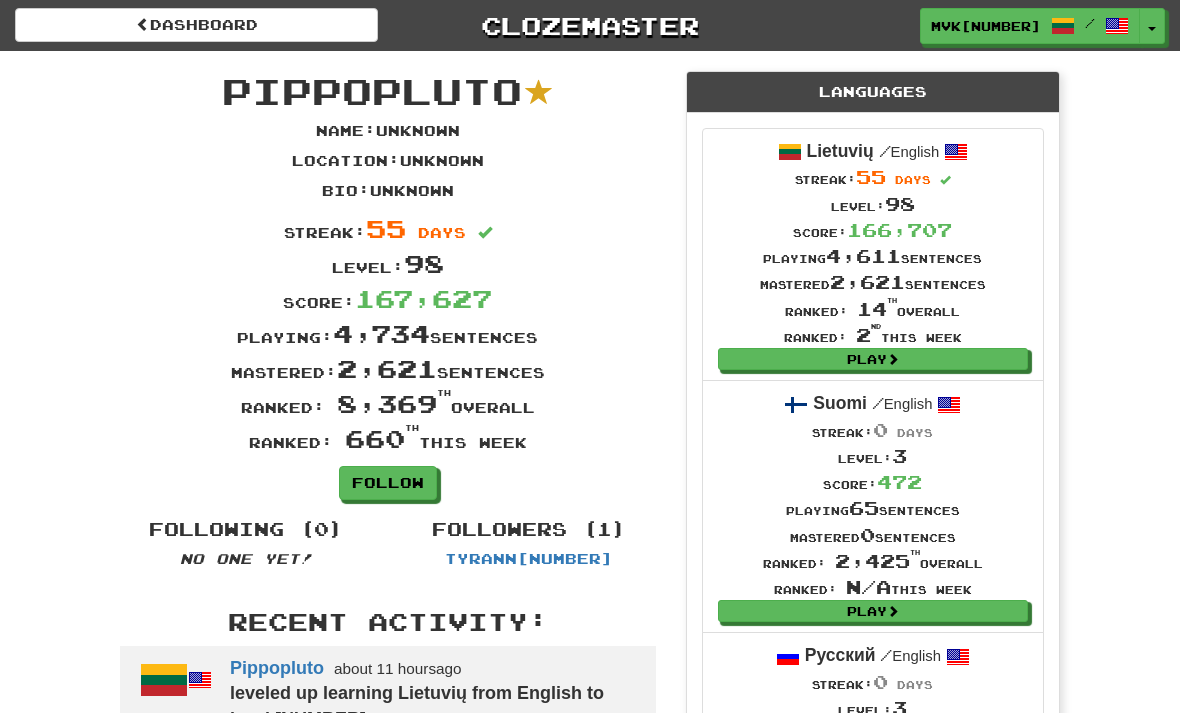 click at bounding box center (1117, 26) 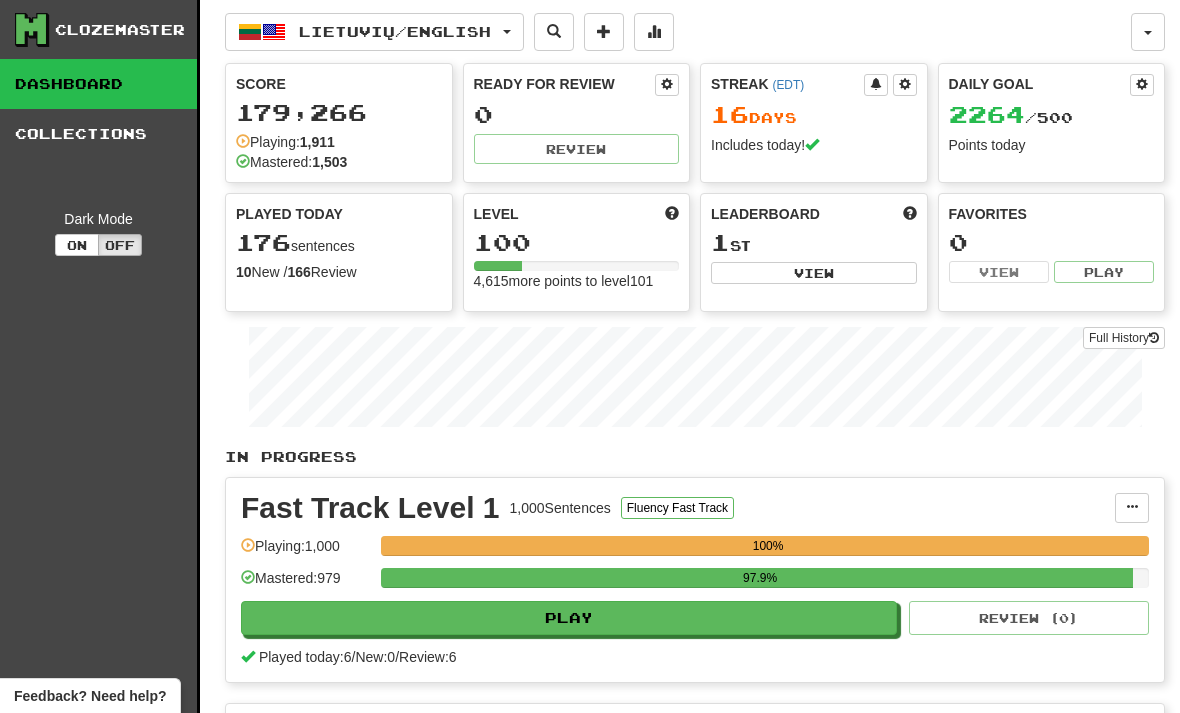 scroll, scrollTop: 0, scrollLeft: 0, axis: both 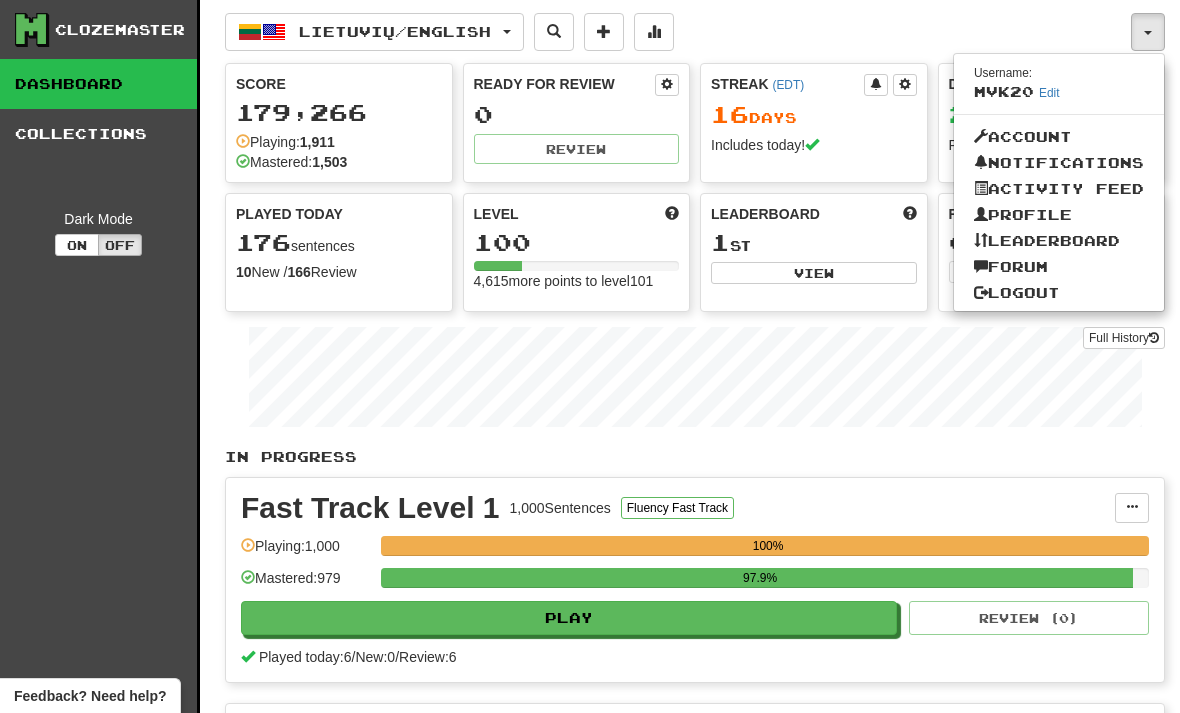 click on "Profile" 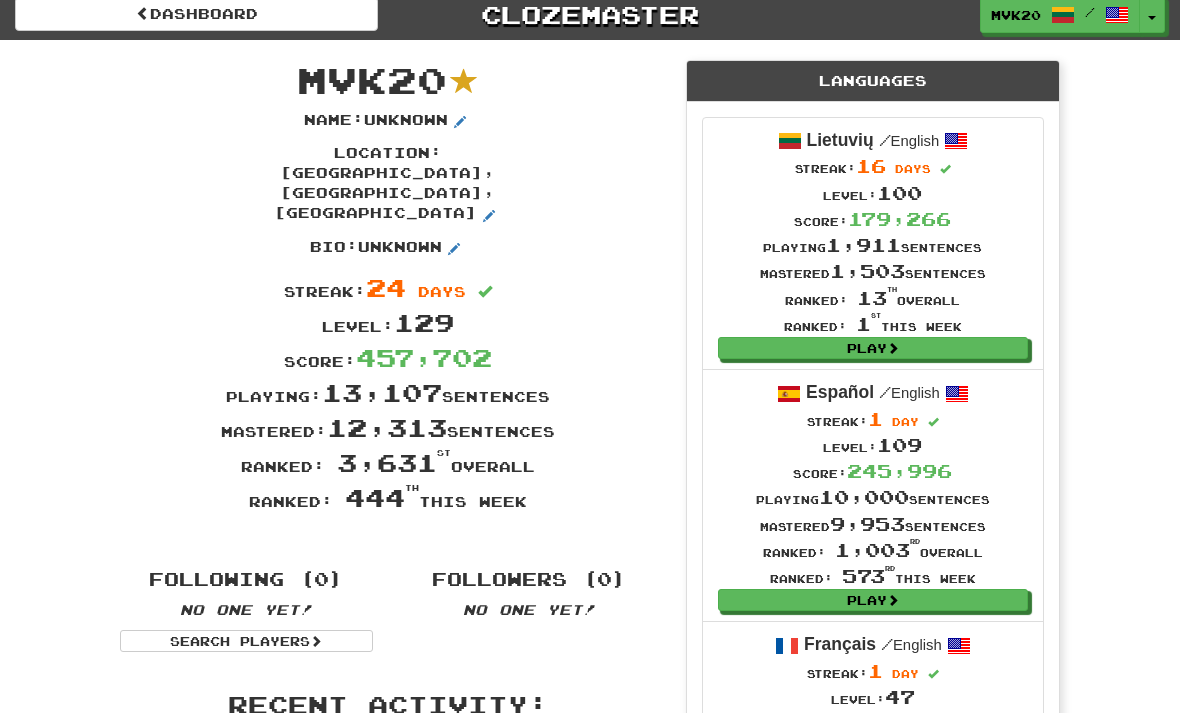 scroll, scrollTop: 0, scrollLeft: 0, axis: both 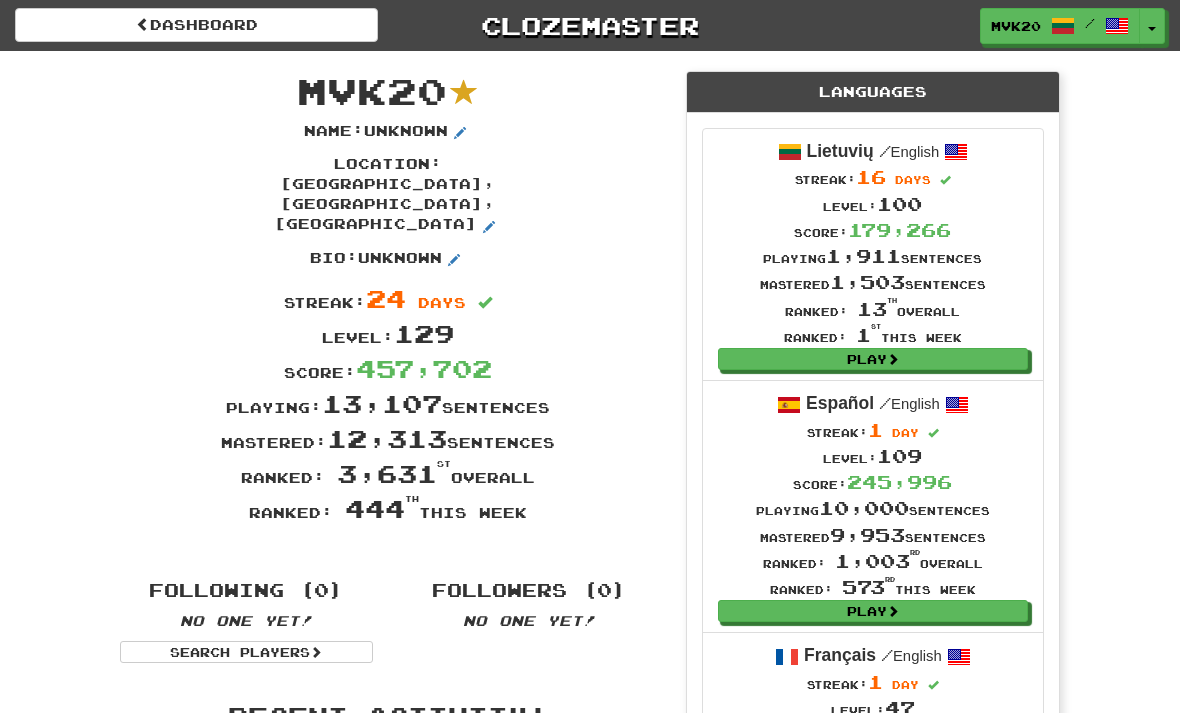 click on "Dashboard" at bounding box center [196, 25] 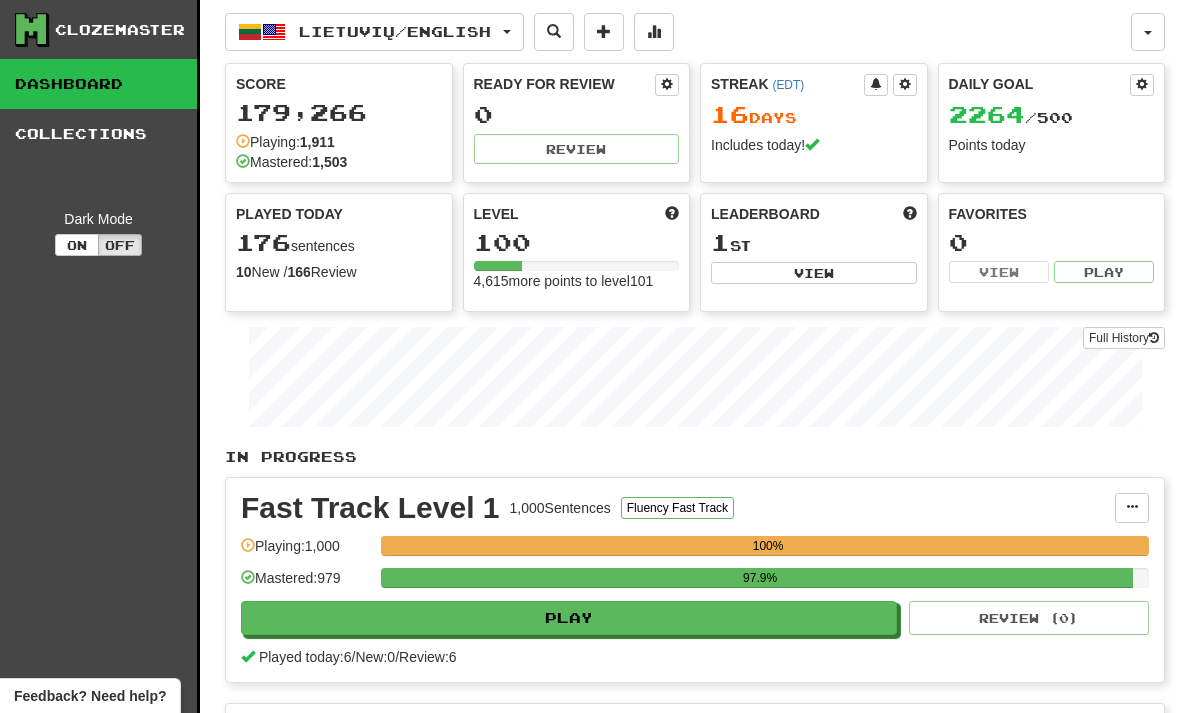 scroll, scrollTop: 0, scrollLeft: 0, axis: both 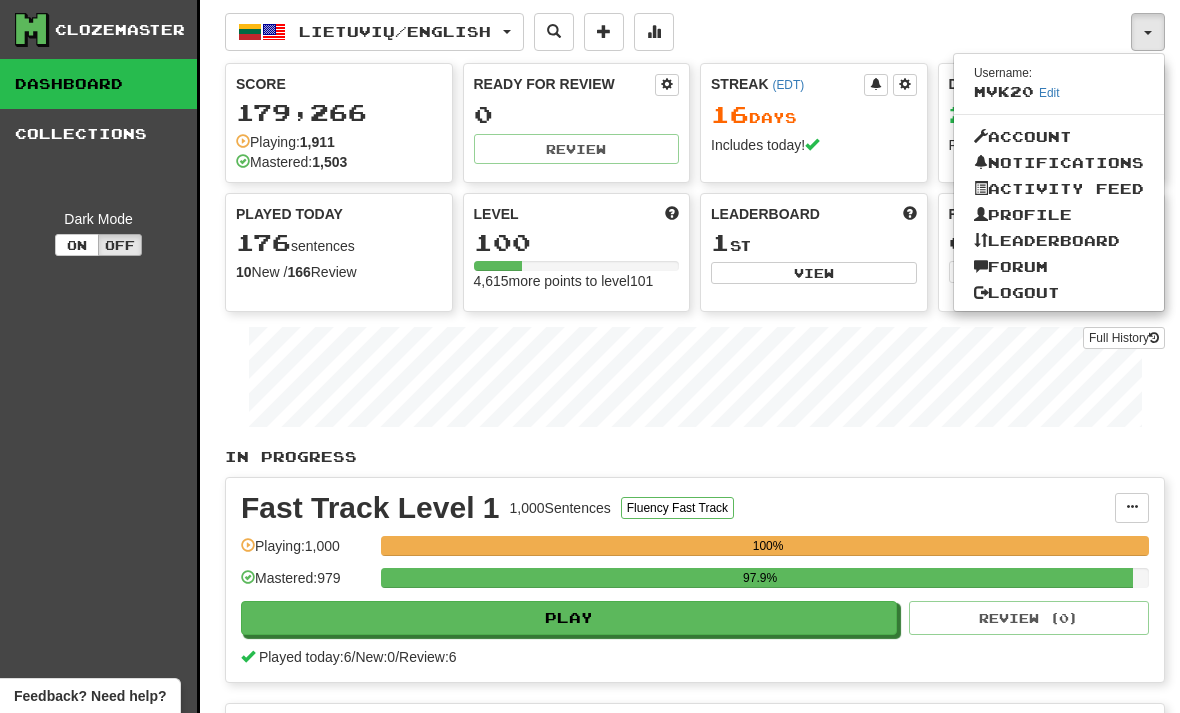 click on "Forum" 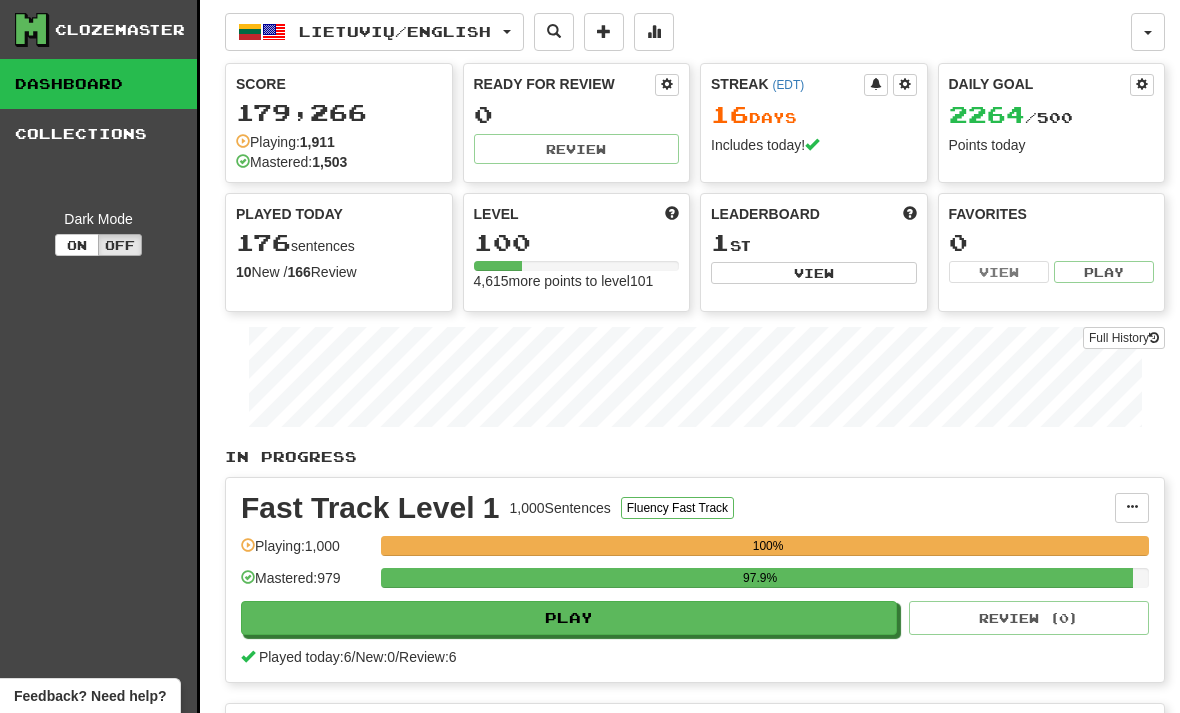 scroll, scrollTop: 0, scrollLeft: 0, axis: both 